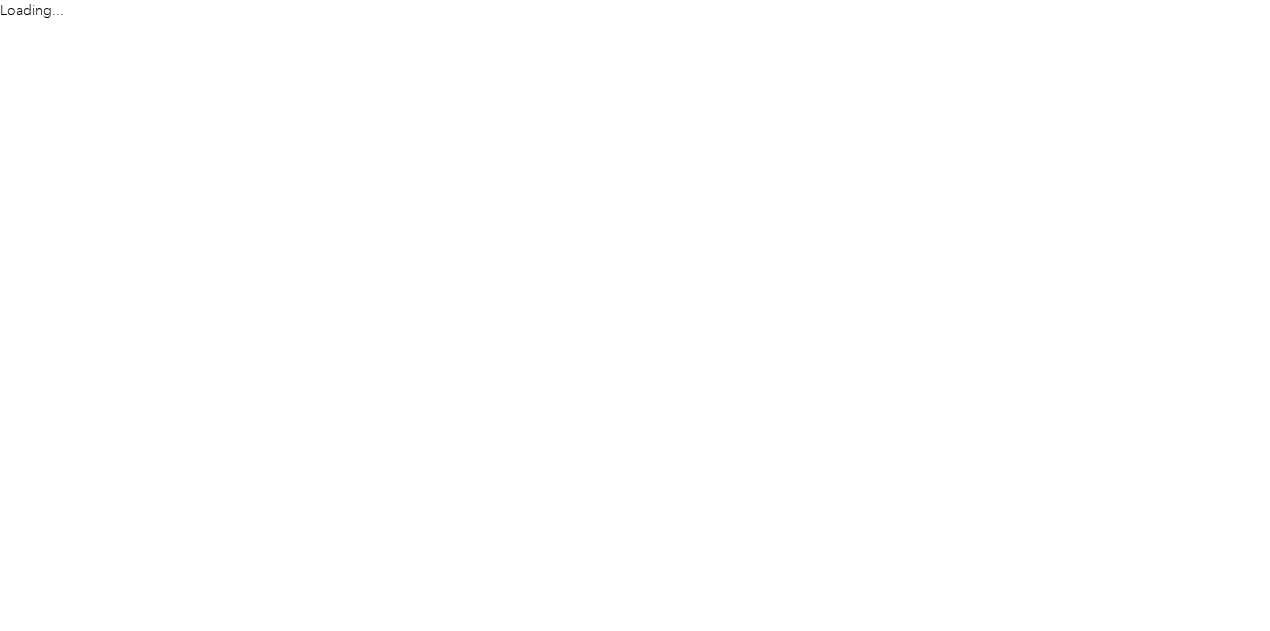 scroll, scrollTop: 0, scrollLeft: 0, axis: both 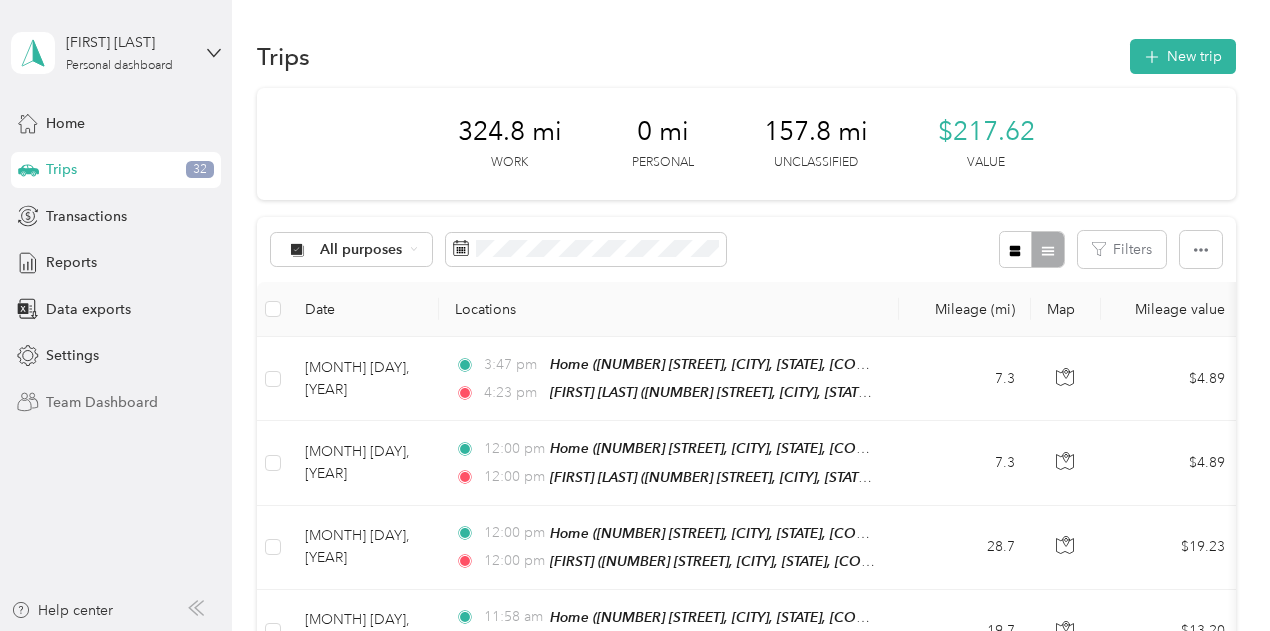 click on "Team Dashboard" at bounding box center (102, 402) 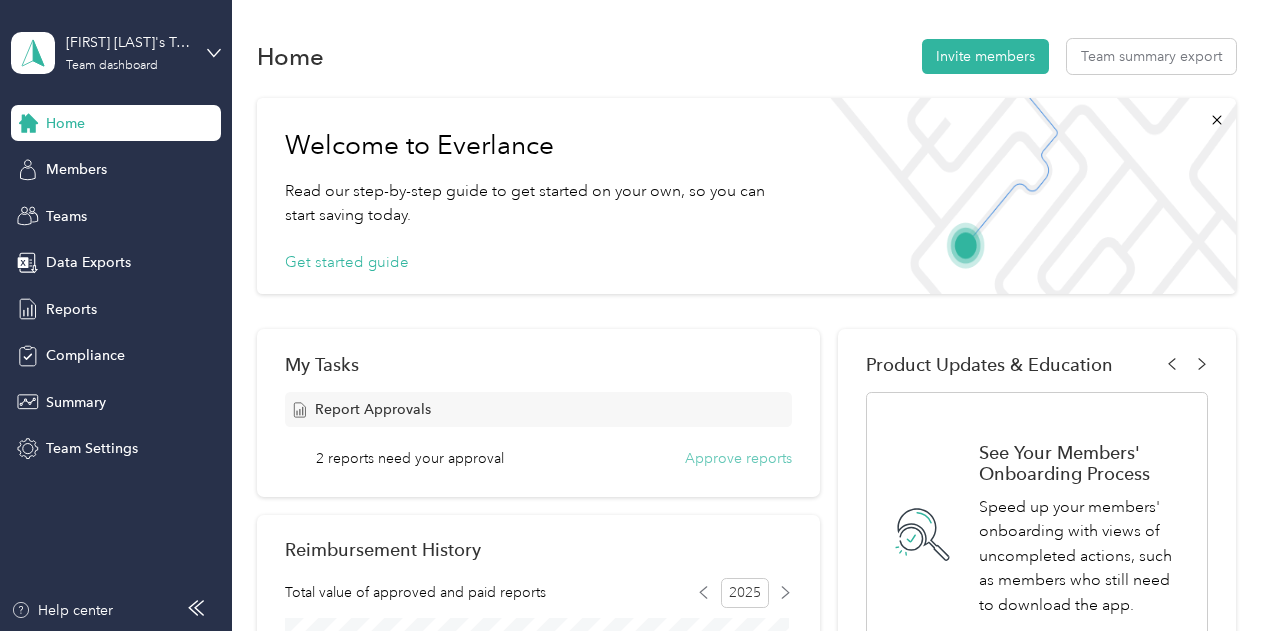 click on "Approve reports" at bounding box center [738, 458] 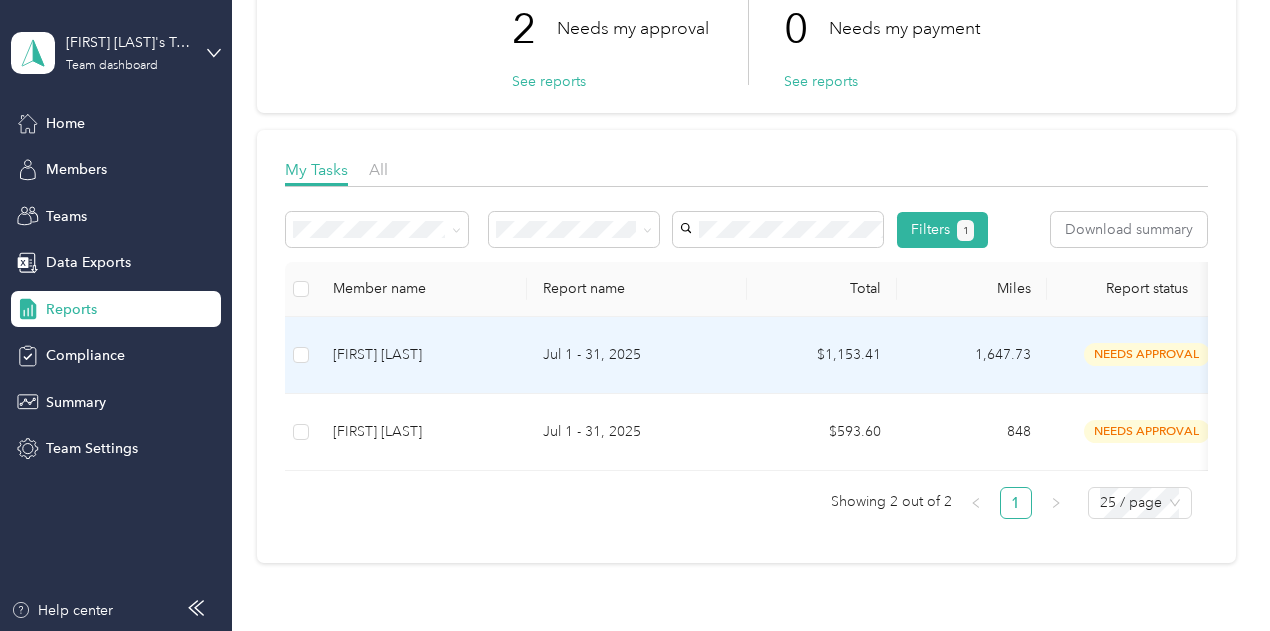 scroll, scrollTop: 200, scrollLeft: 0, axis: vertical 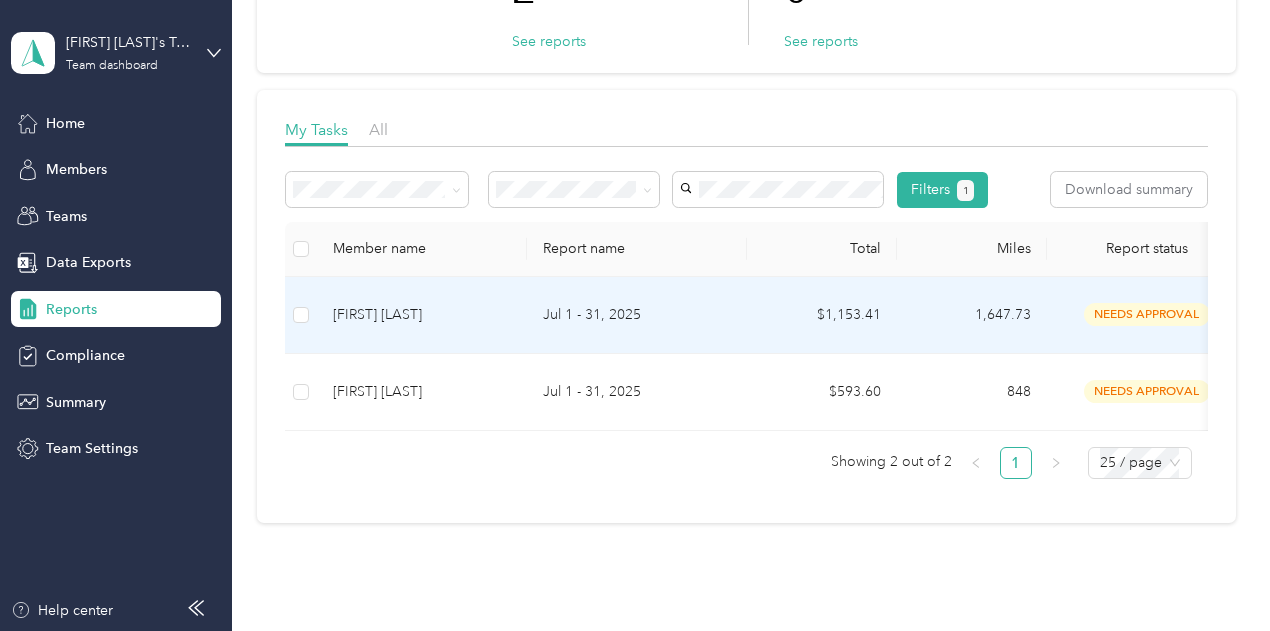 click on "$1,153.41" at bounding box center [822, 315] 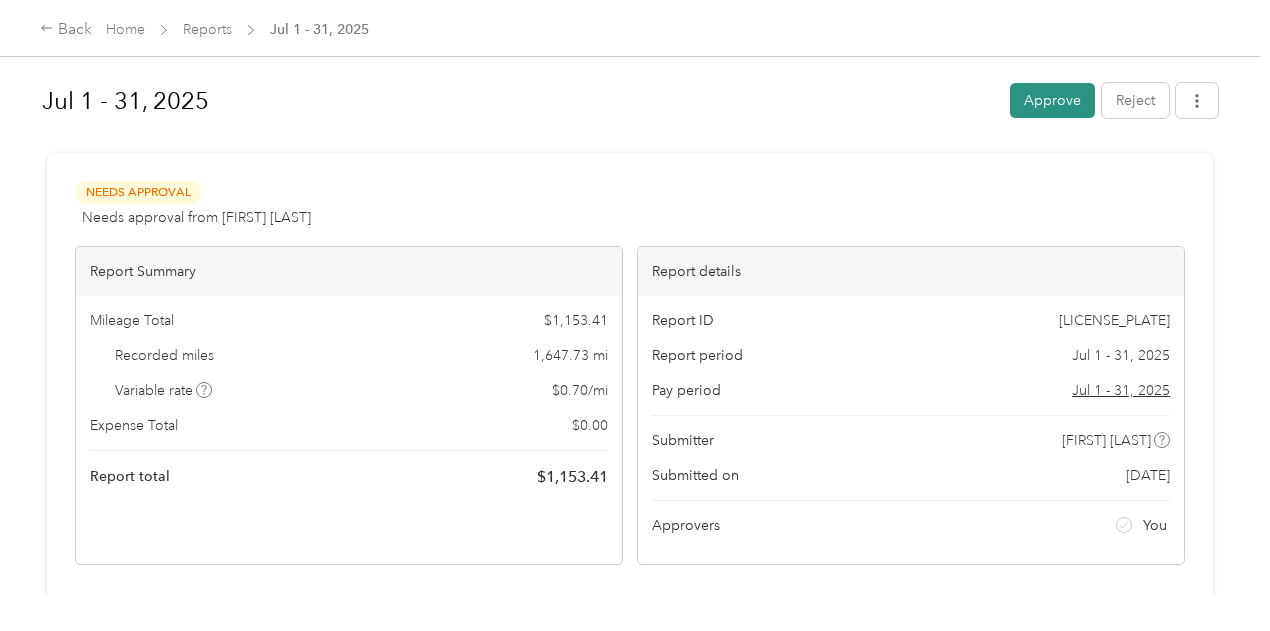 click on "Approve" at bounding box center [1052, 100] 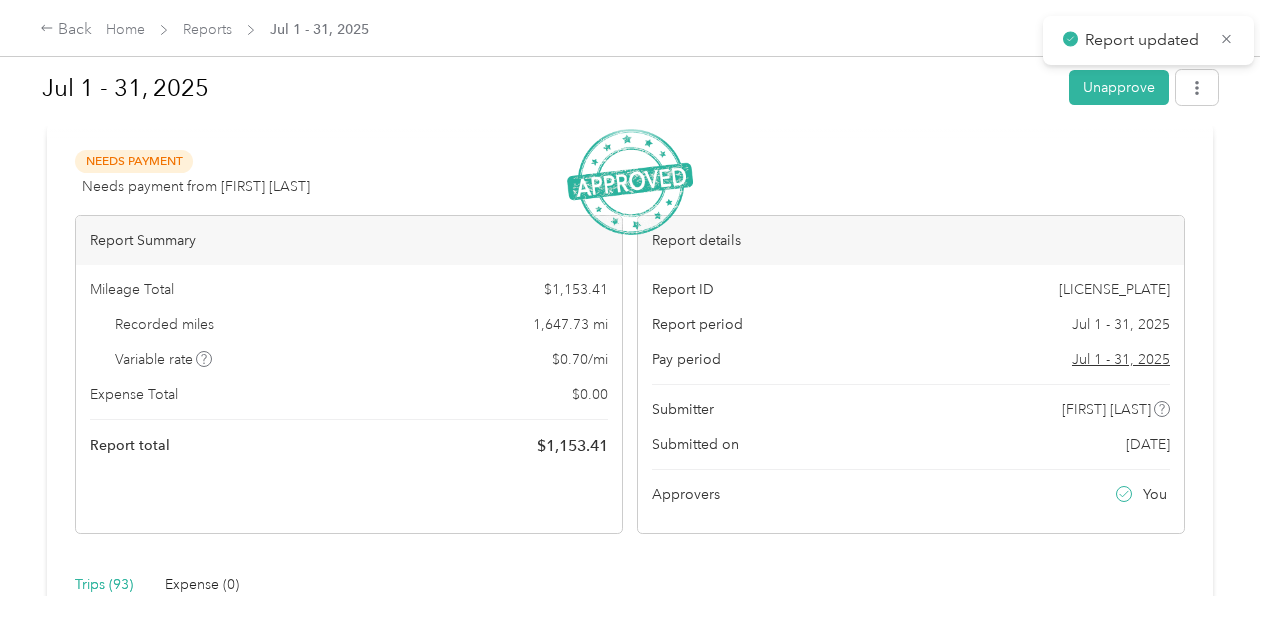 scroll, scrollTop: 0, scrollLeft: 0, axis: both 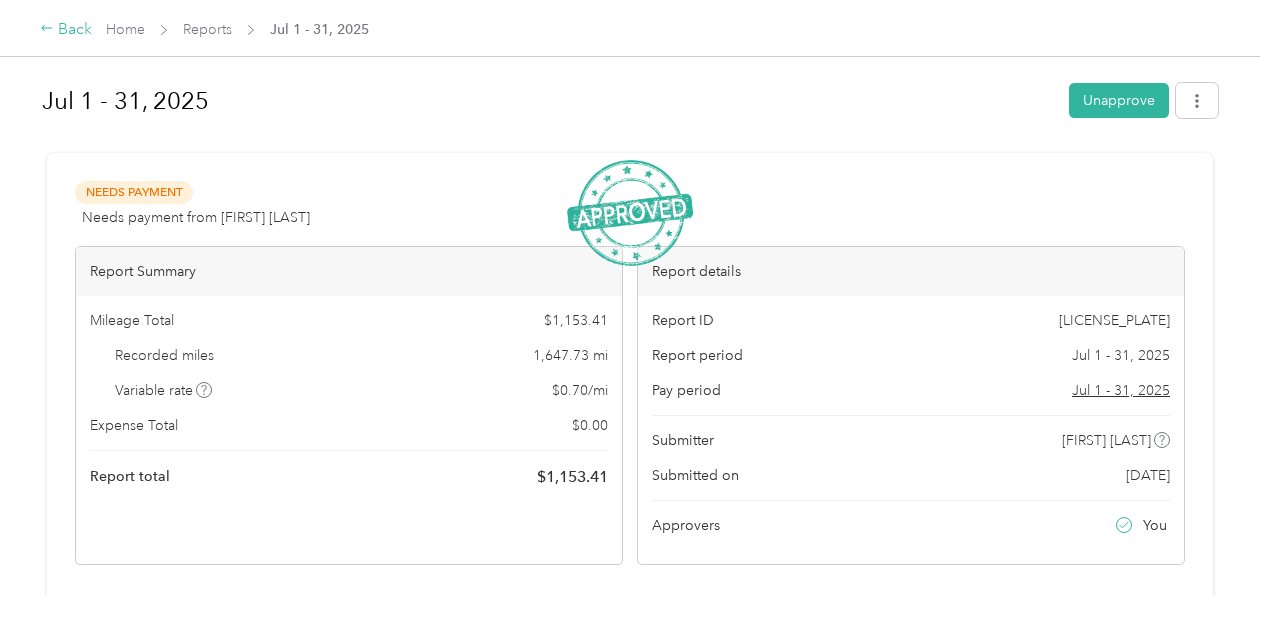 click on "Back" at bounding box center (66, 30) 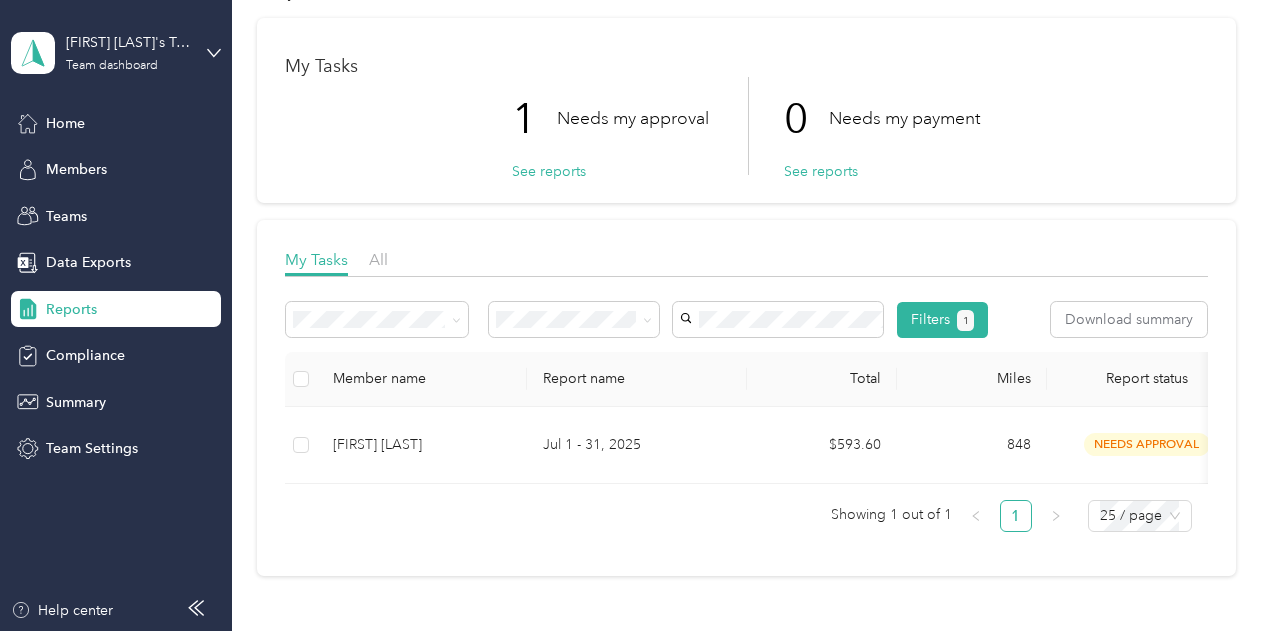 scroll, scrollTop: 100, scrollLeft: 0, axis: vertical 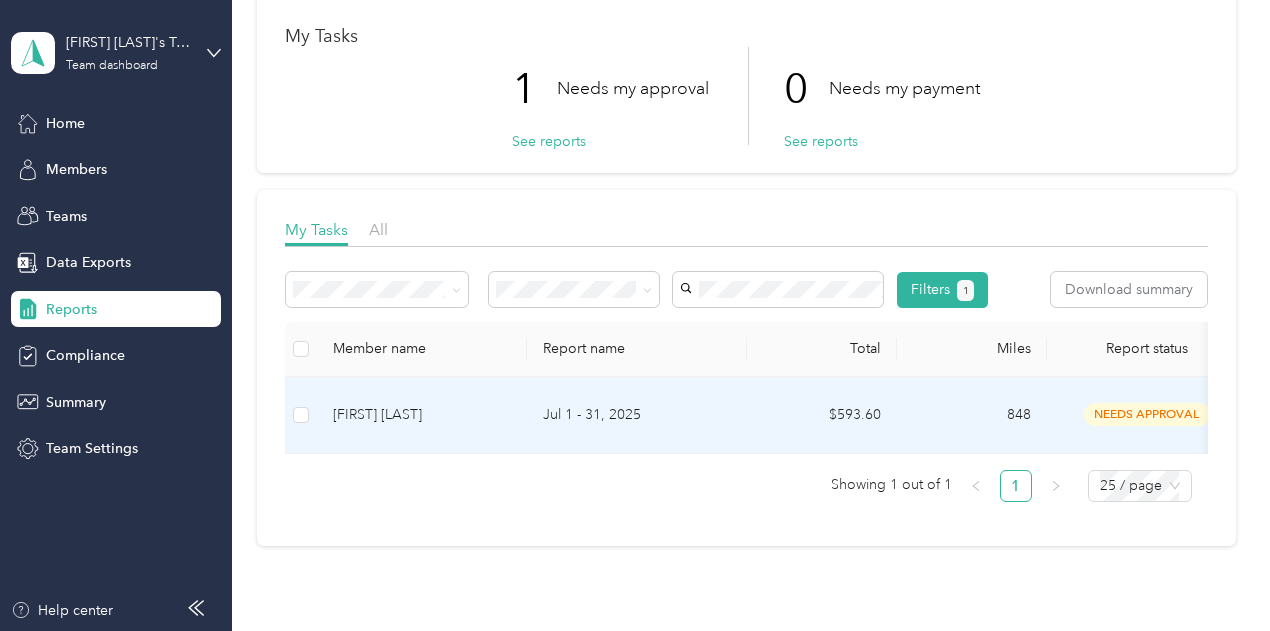 click on "Jul 1 - 31, 2025" at bounding box center [637, 415] 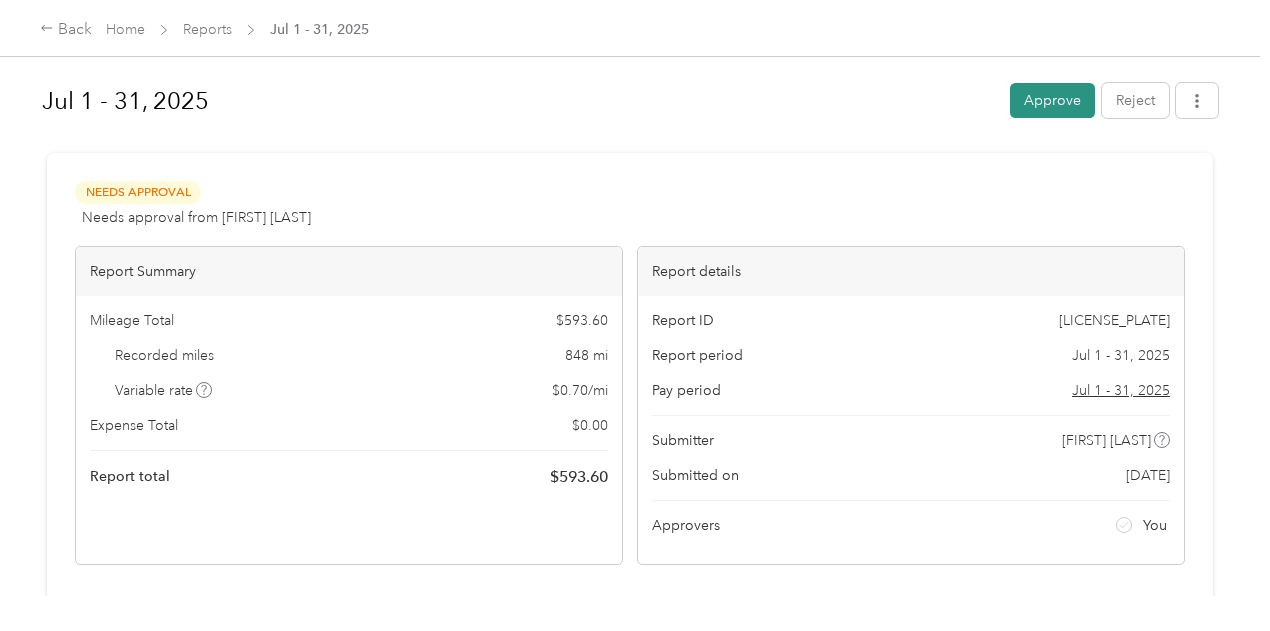 click on "Approve" at bounding box center [1052, 100] 